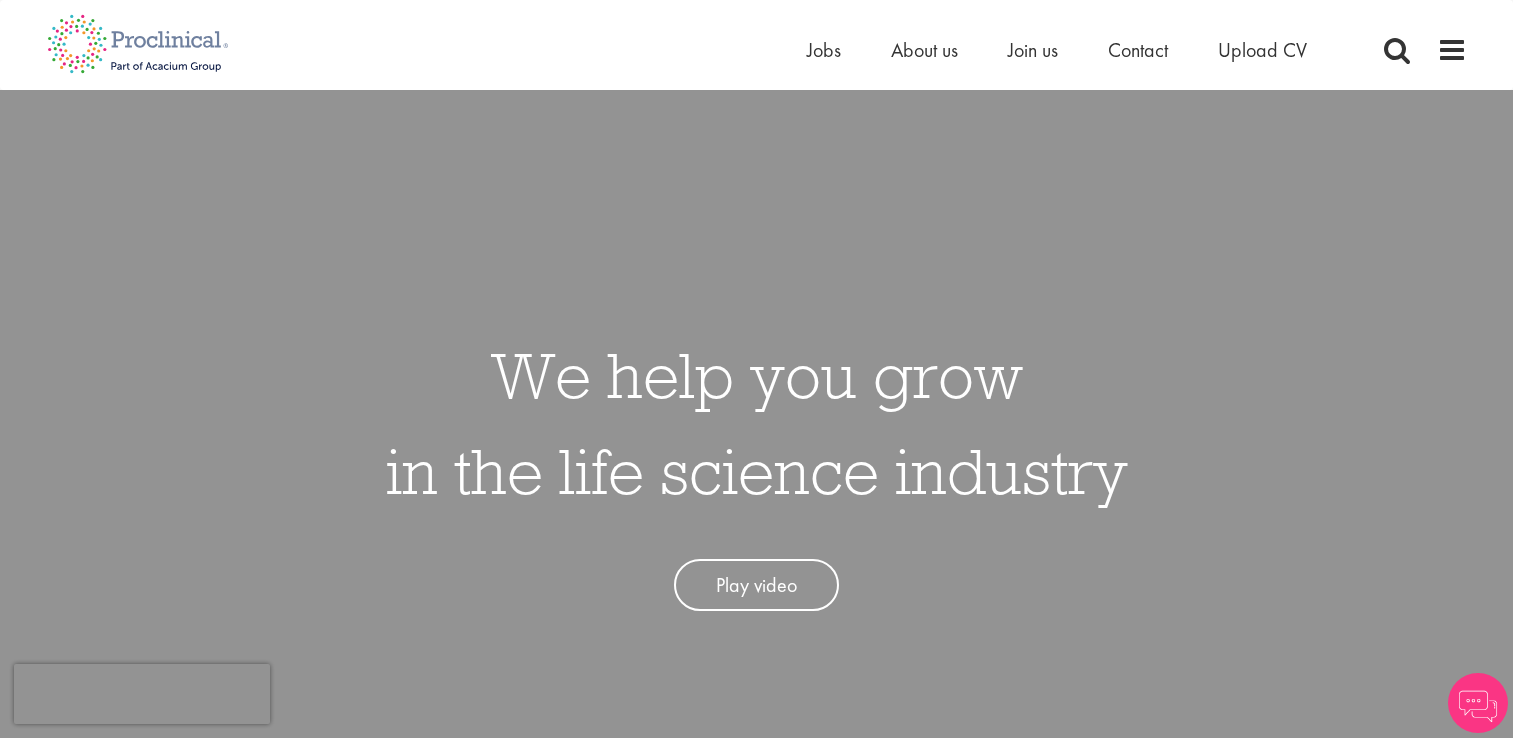 scroll, scrollTop: 0, scrollLeft: 0, axis: both 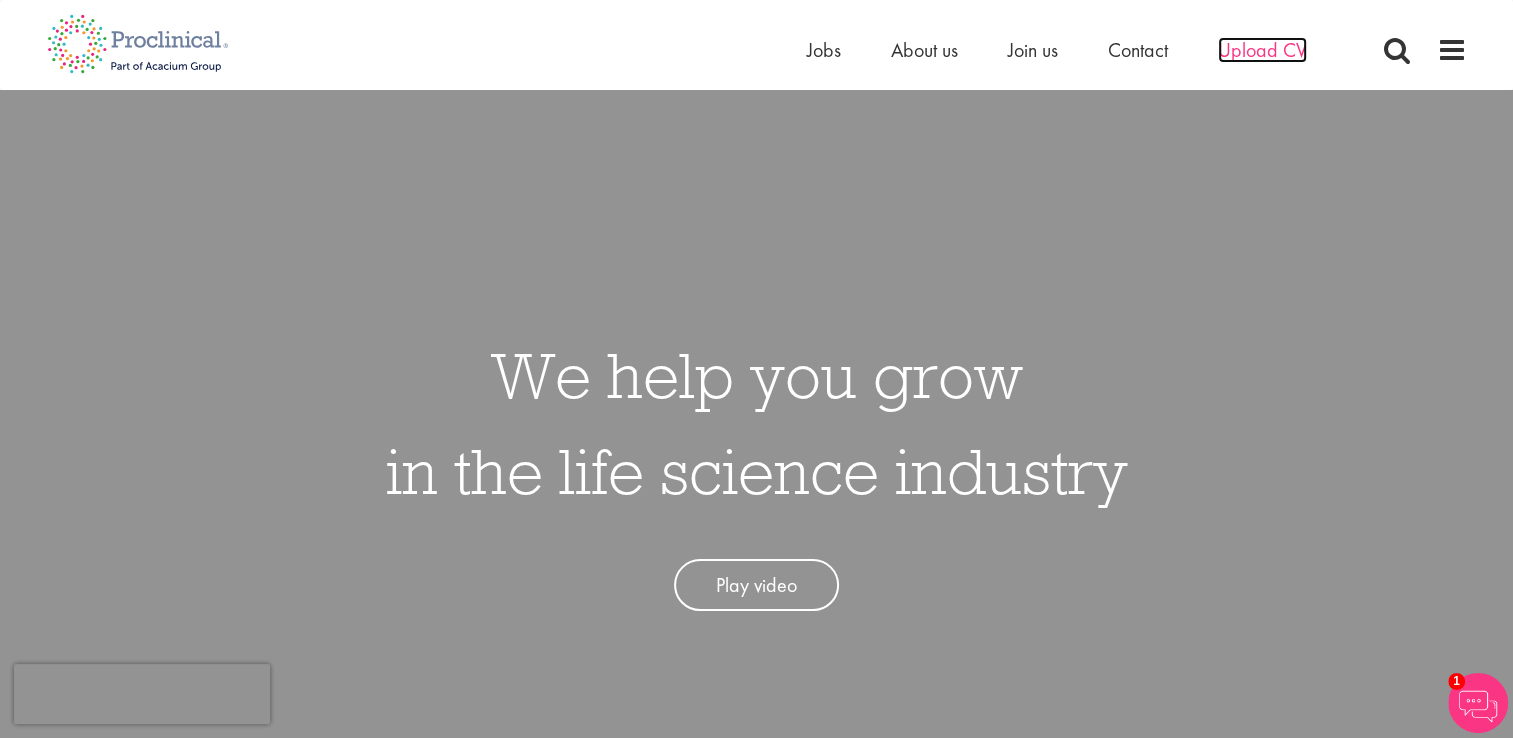 click on "Upload CV" at bounding box center (1262, 50) 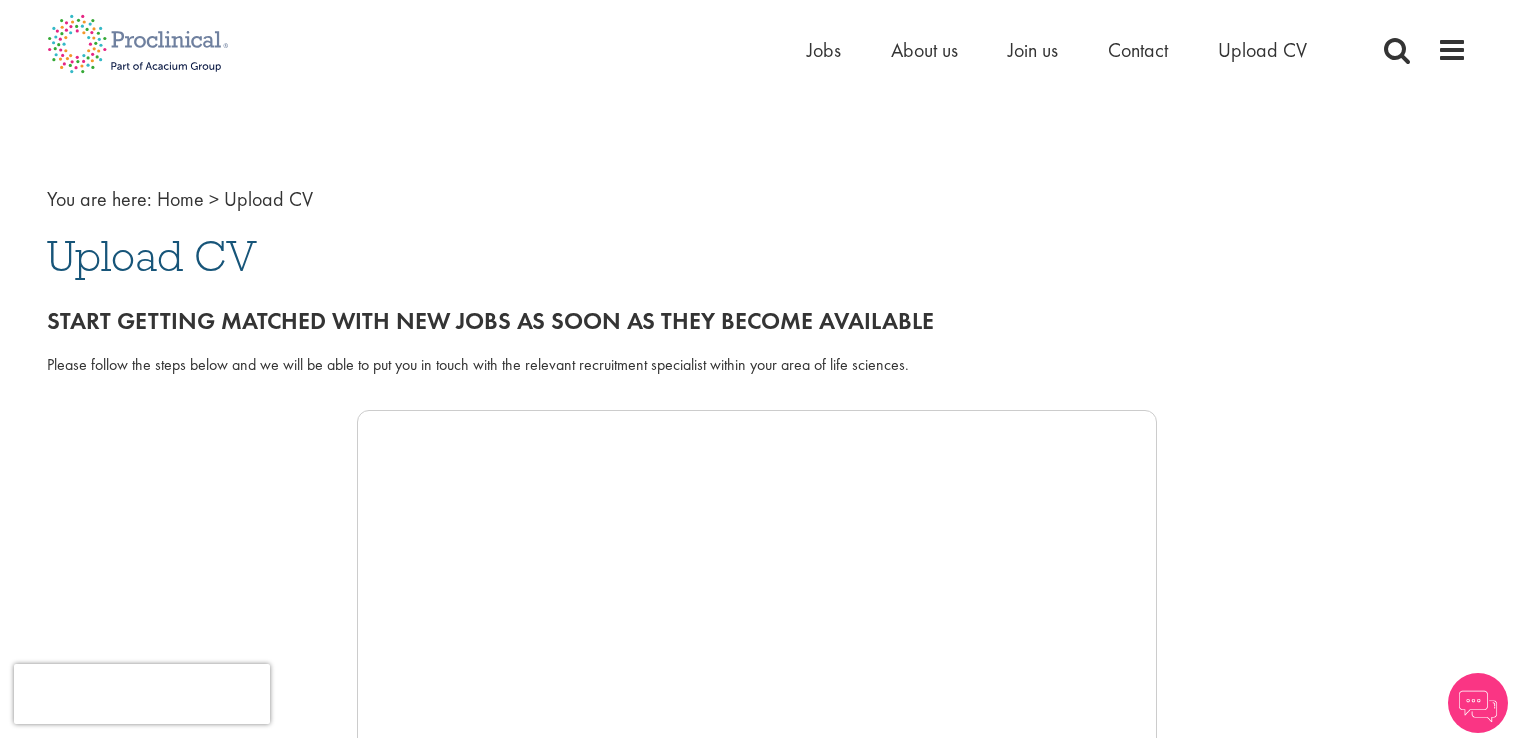scroll, scrollTop: 0, scrollLeft: 0, axis: both 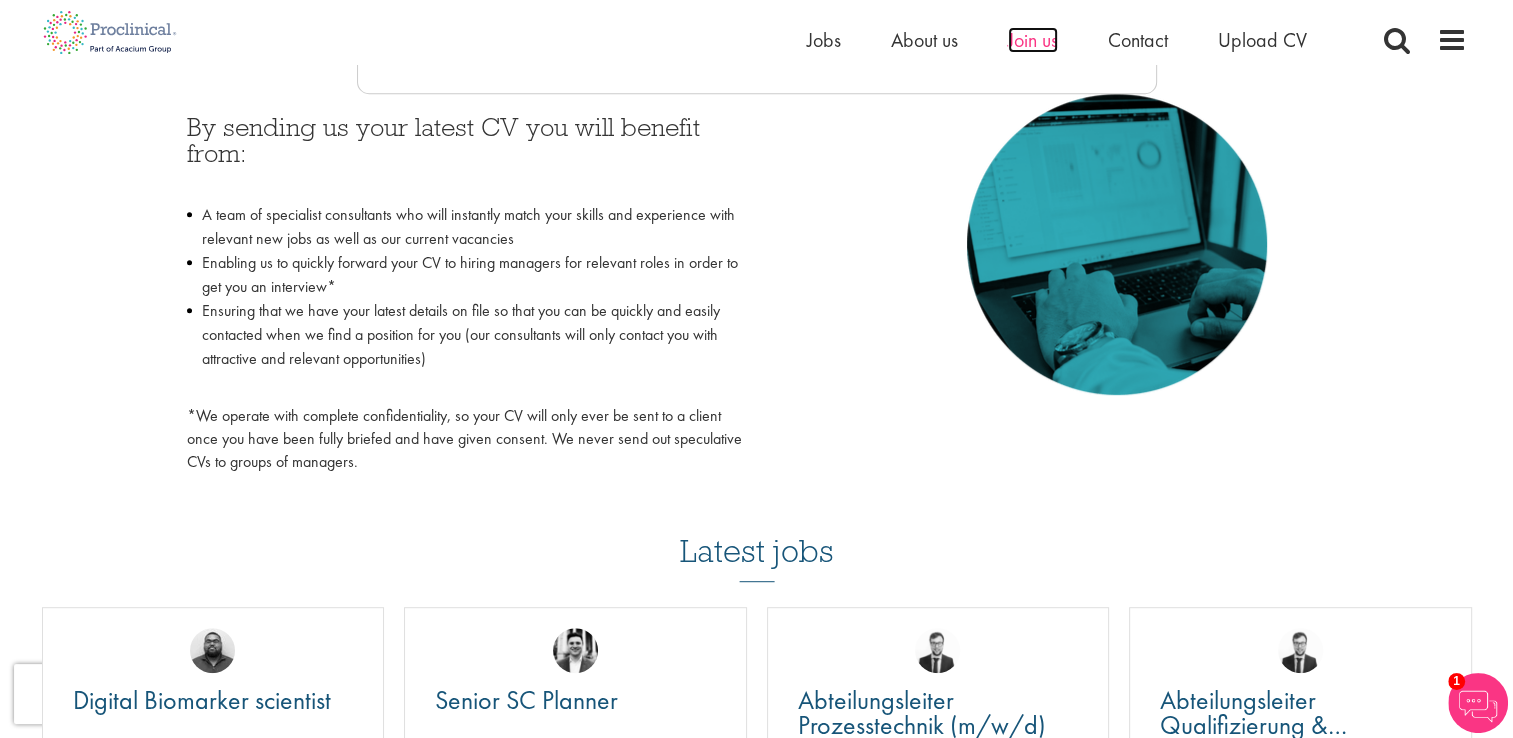 click on "Join us" at bounding box center [1033, 40] 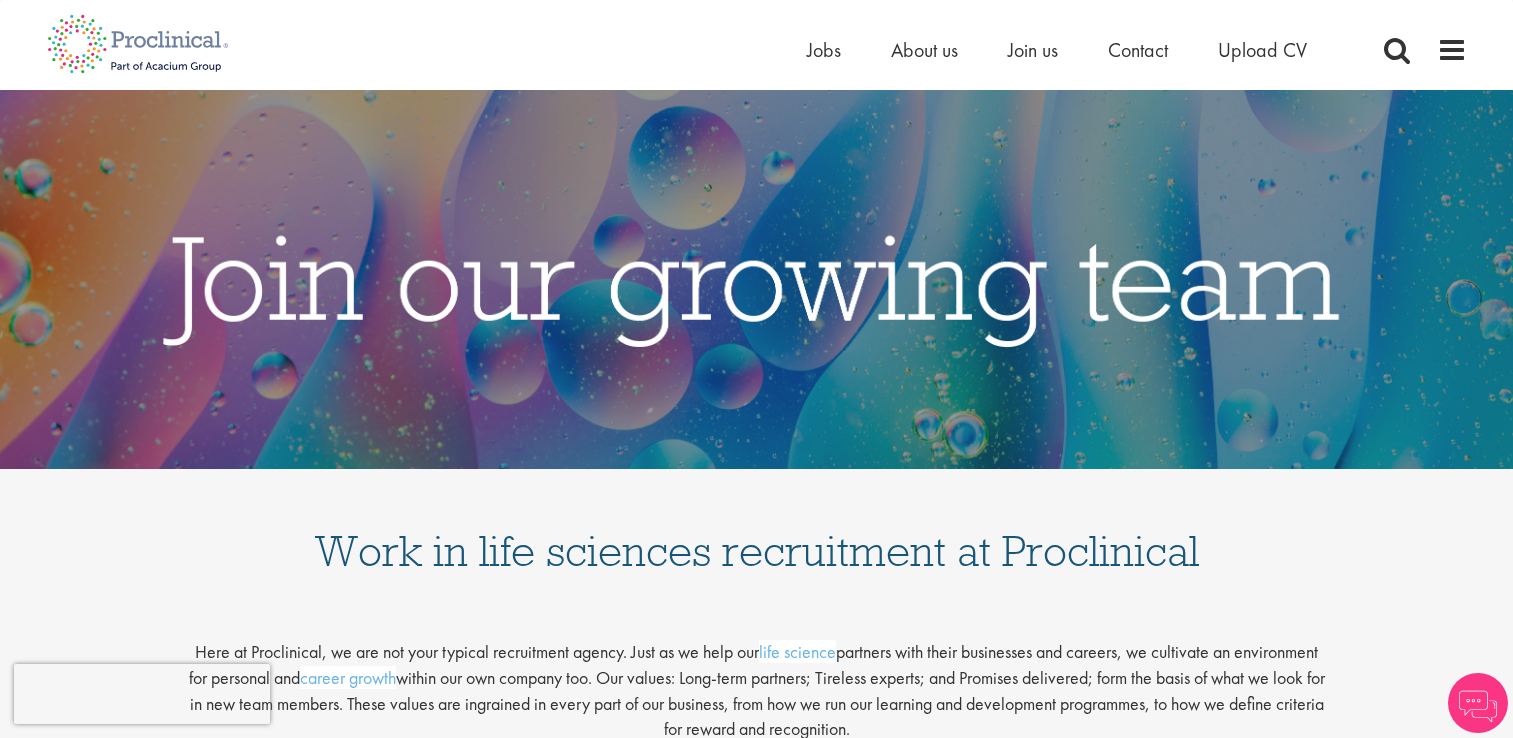scroll, scrollTop: 0, scrollLeft: 0, axis: both 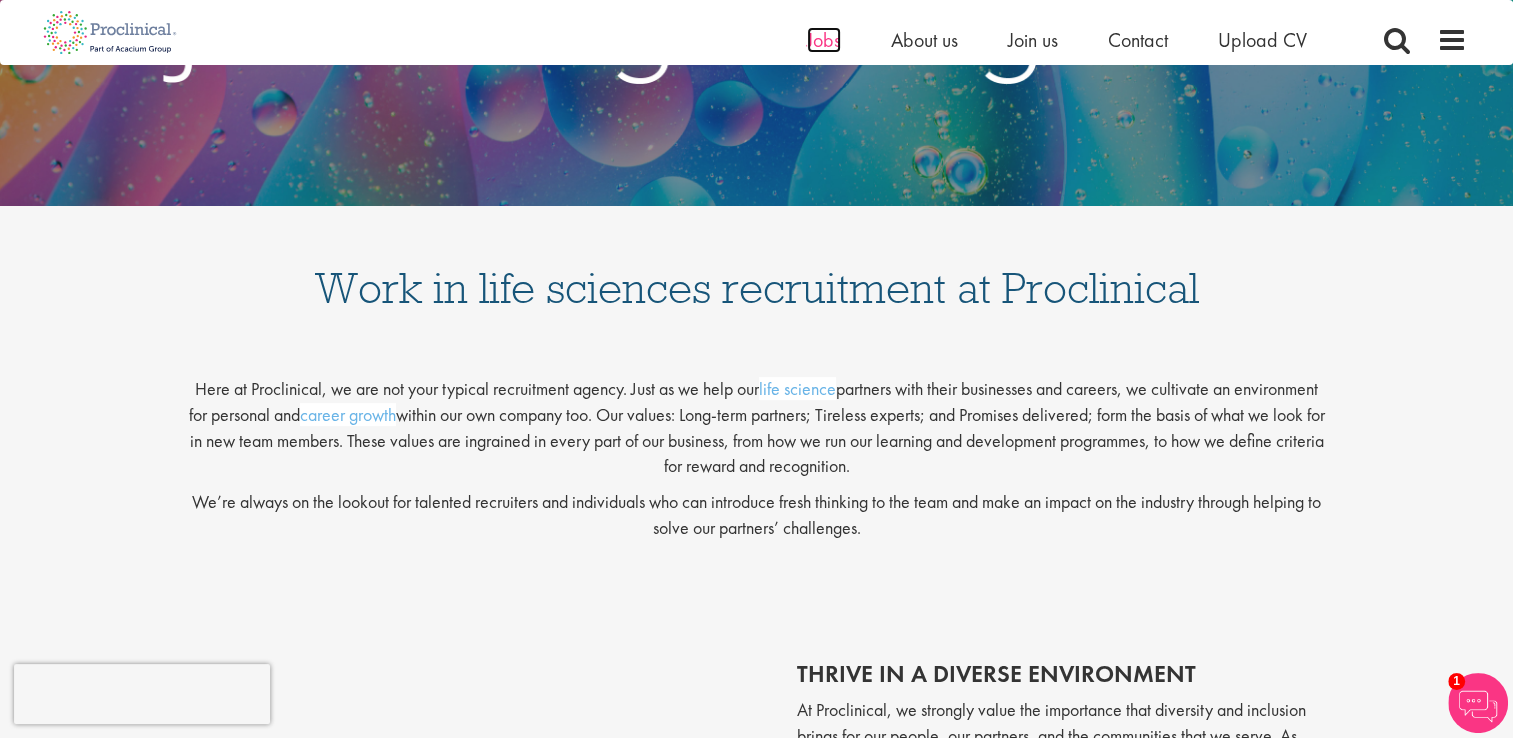click on "Jobs" at bounding box center [824, 40] 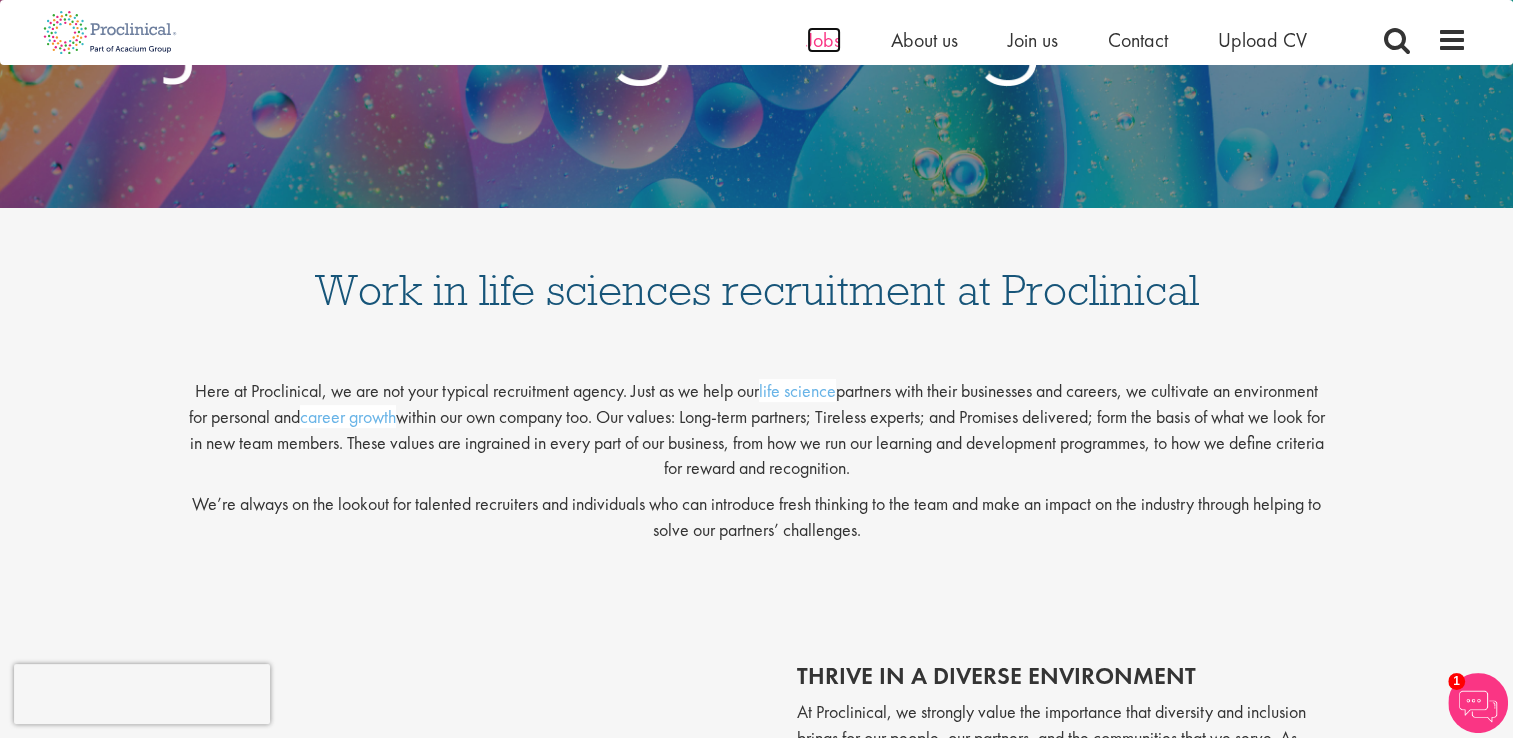 scroll, scrollTop: 236, scrollLeft: 0, axis: vertical 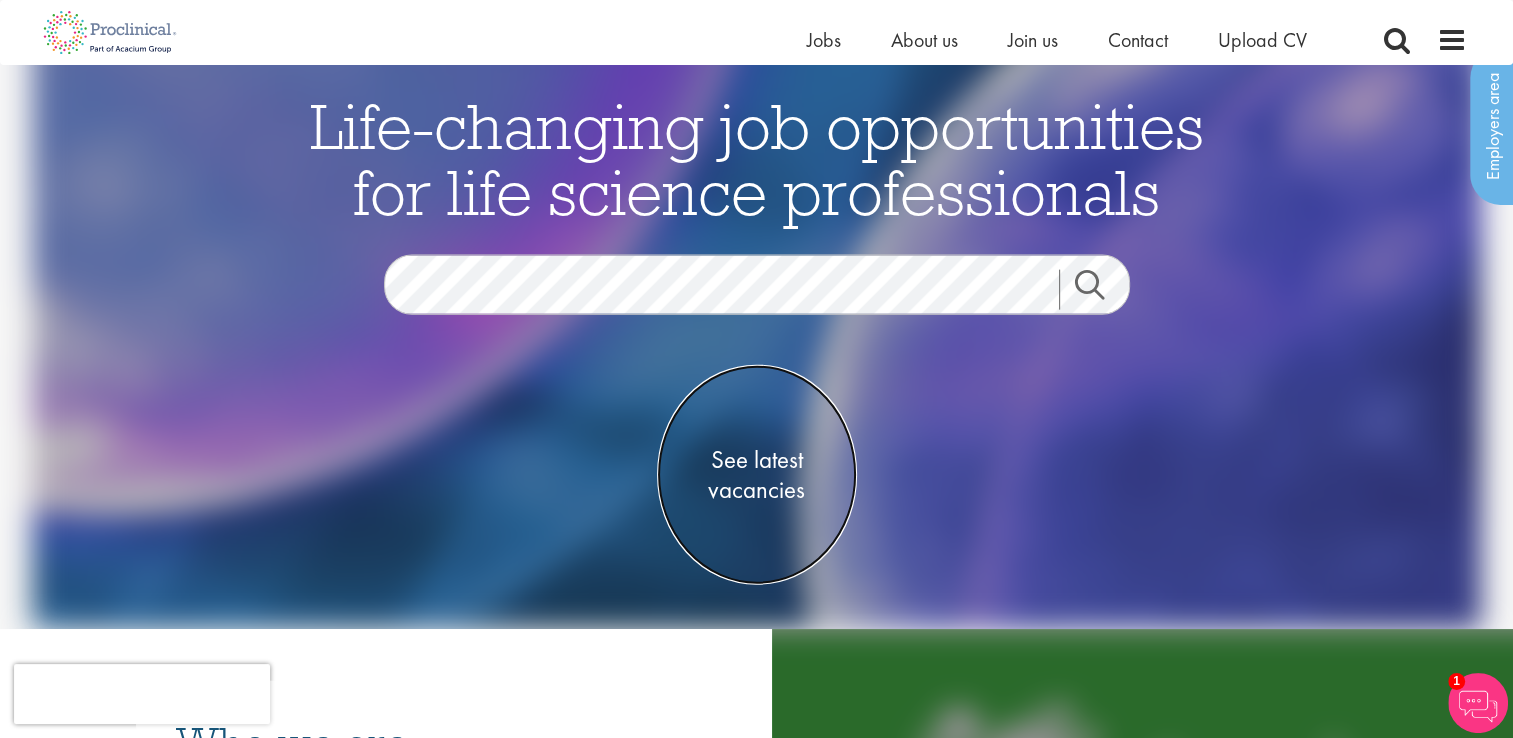 click on "See latest  vacancies" at bounding box center (757, 474) 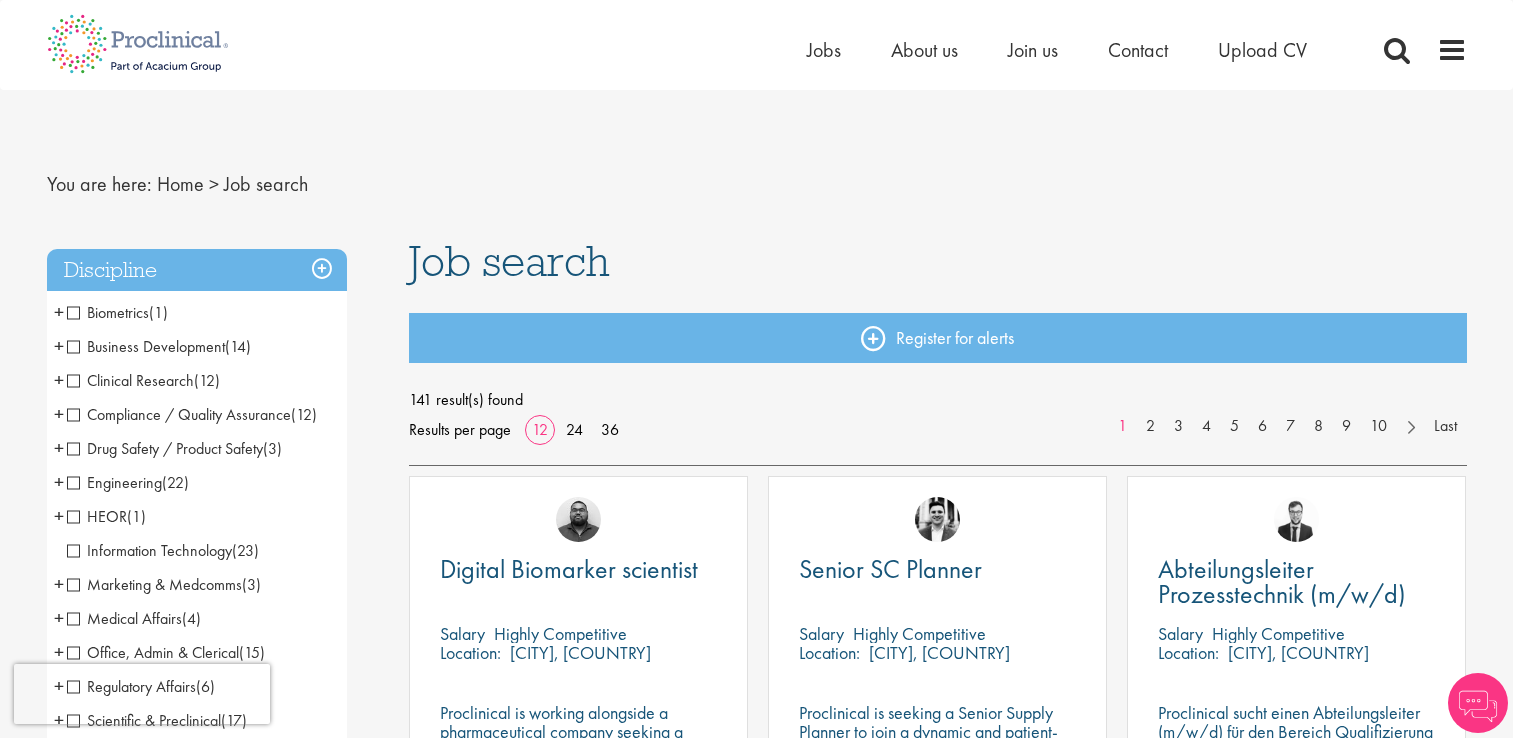 scroll, scrollTop: 0, scrollLeft: 0, axis: both 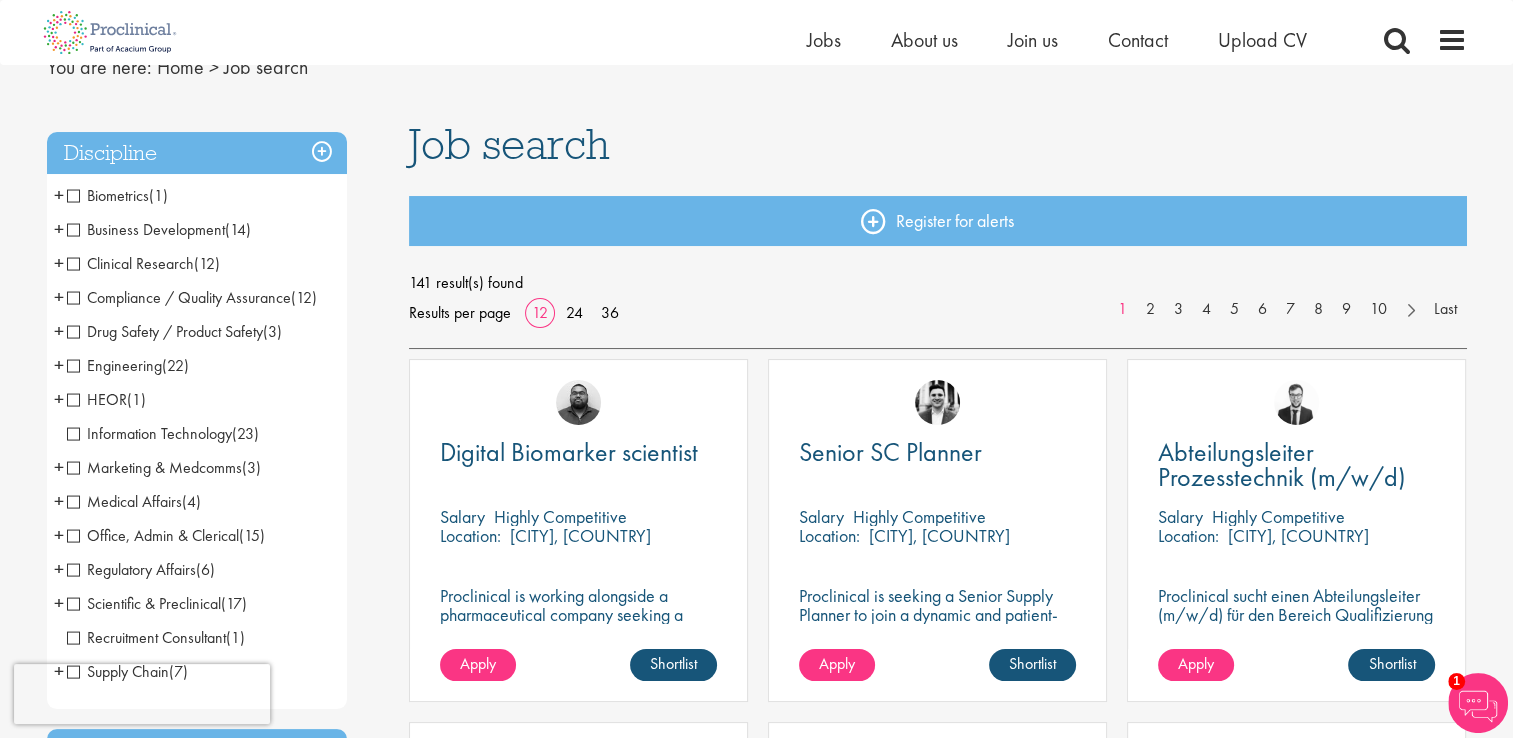click on "Business Development" at bounding box center [146, 229] 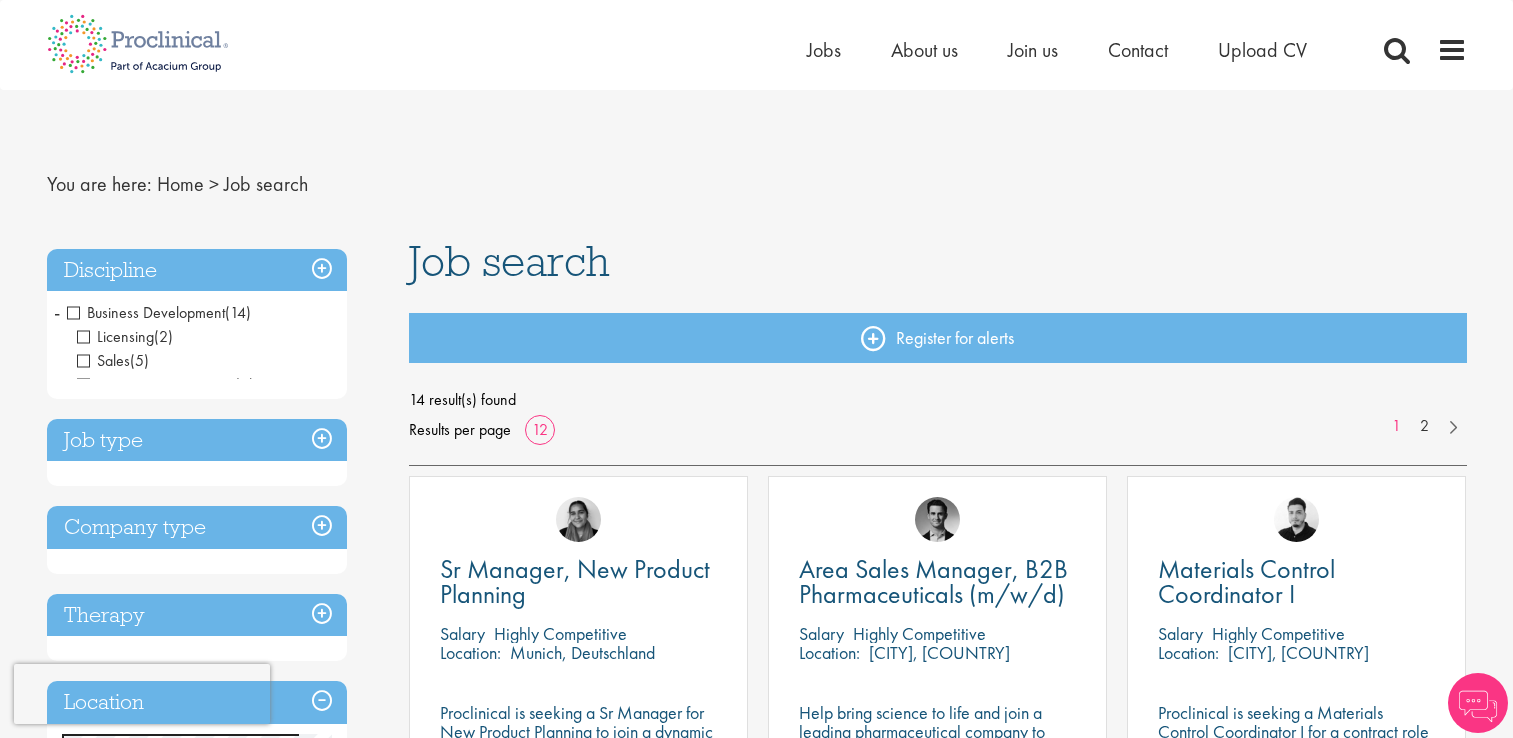 scroll, scrollTop: 0, scrollLeft: 0, axis: both 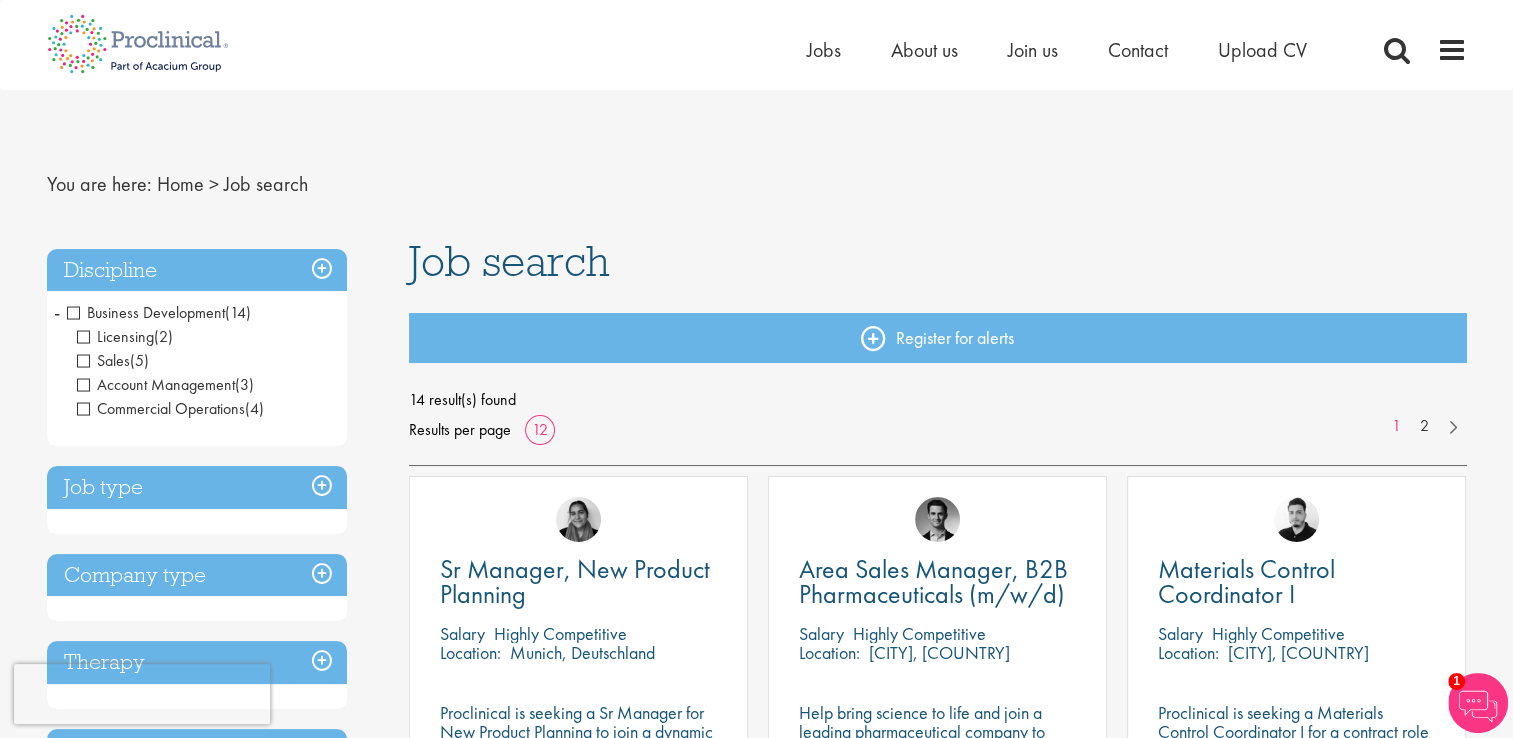 click on "Business Development" at bounding box center [146, 312] 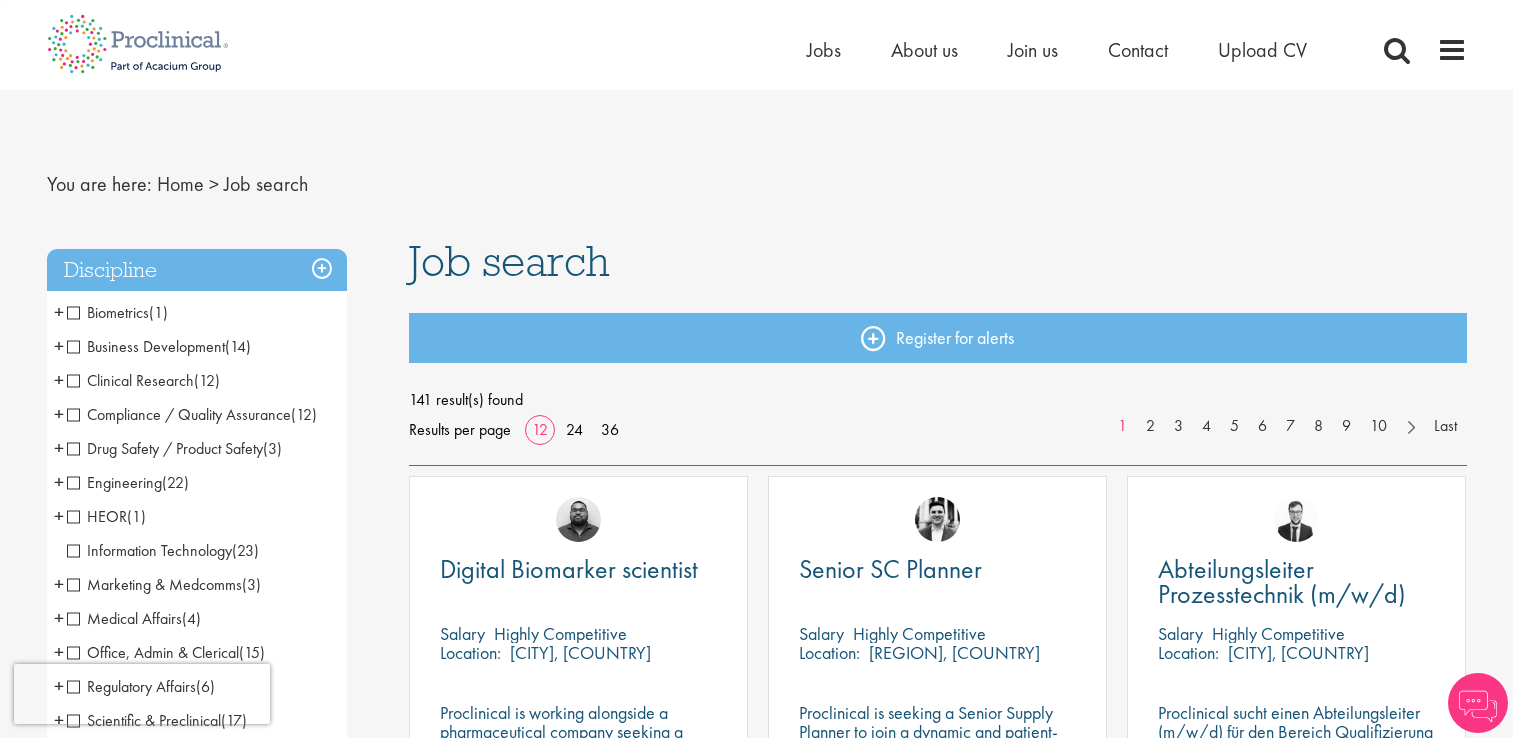 scroll, scrollTop: 0, scrollLeft: 0, axis: both 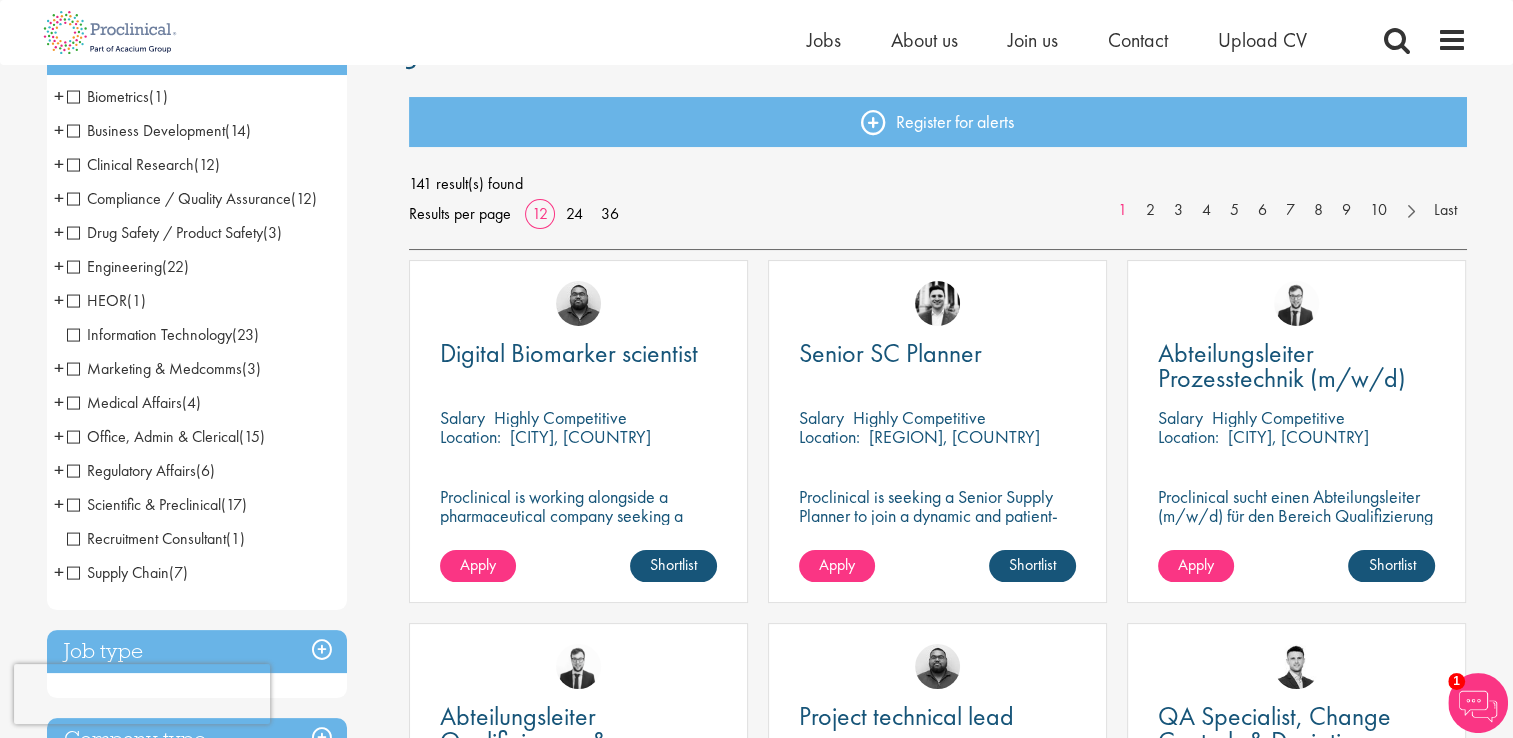 click on "Compliance / Quality Assurance" at bounding box center [179, 198] 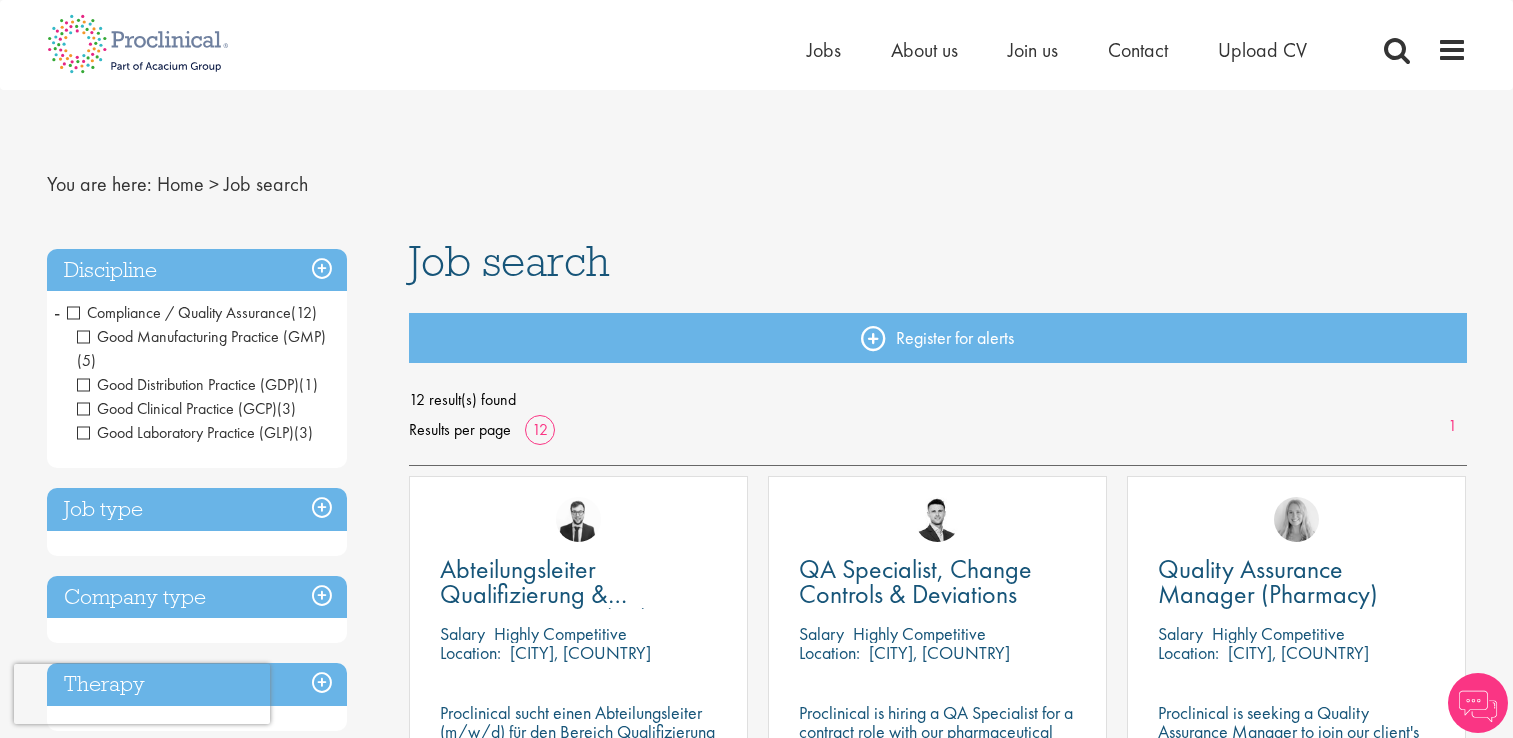 scroll, scrollTop: 0, scrollLeft: 0, axis: both 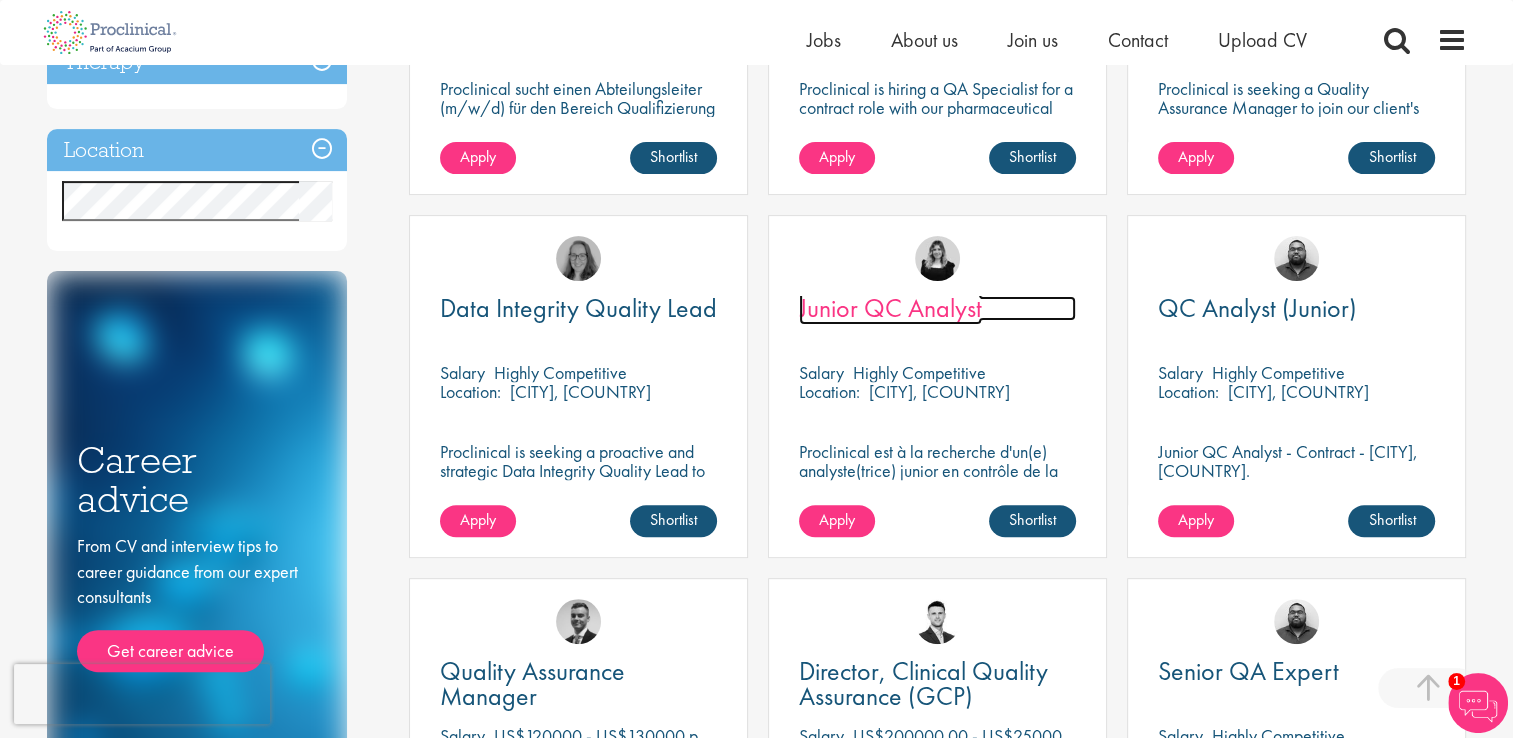 click on "Junior QC Analyst" at bounding box center [890, 308] 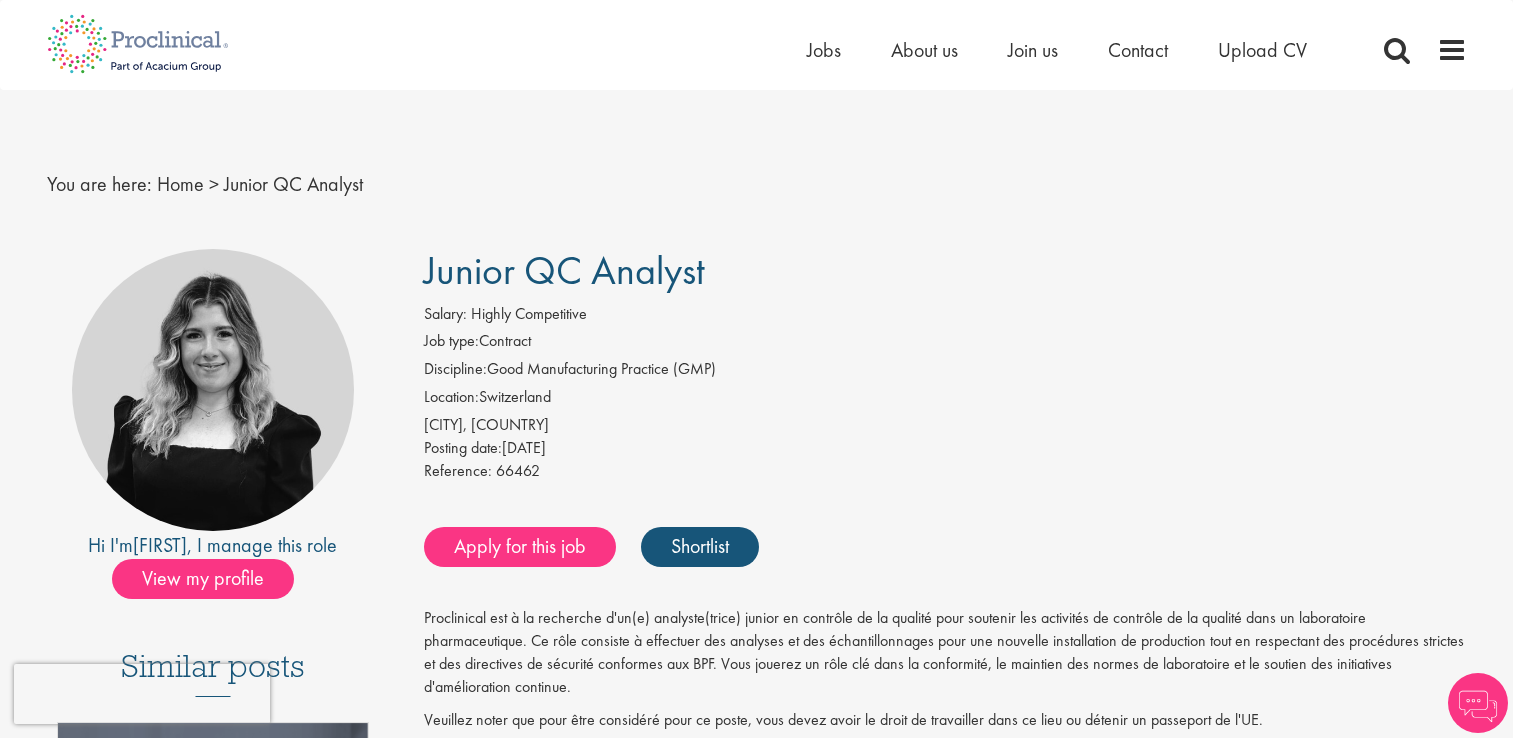 scroll, scrollTop: 0, scrollLeft: 0, axis: both 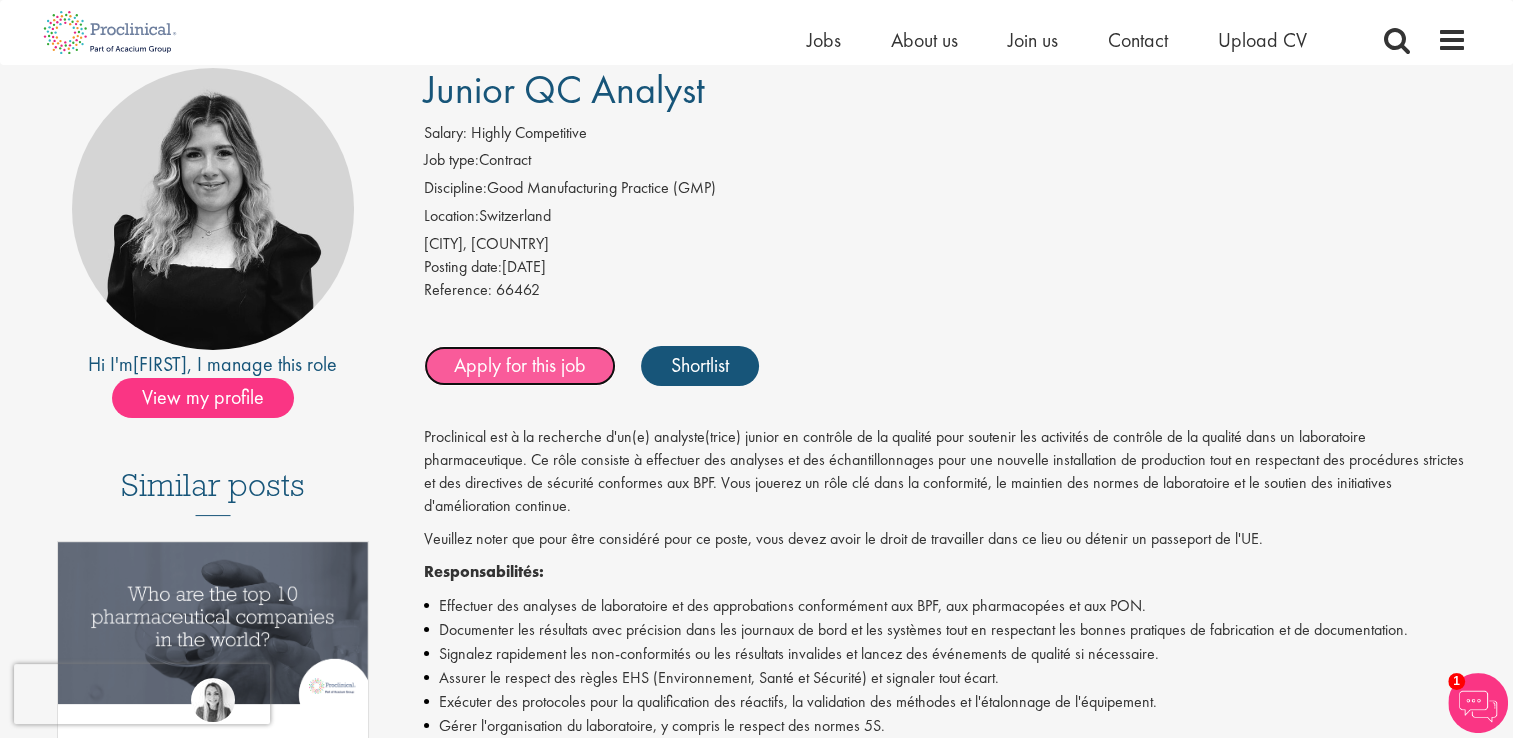 click on "Apply for this job" at bounding box center [520, 366] 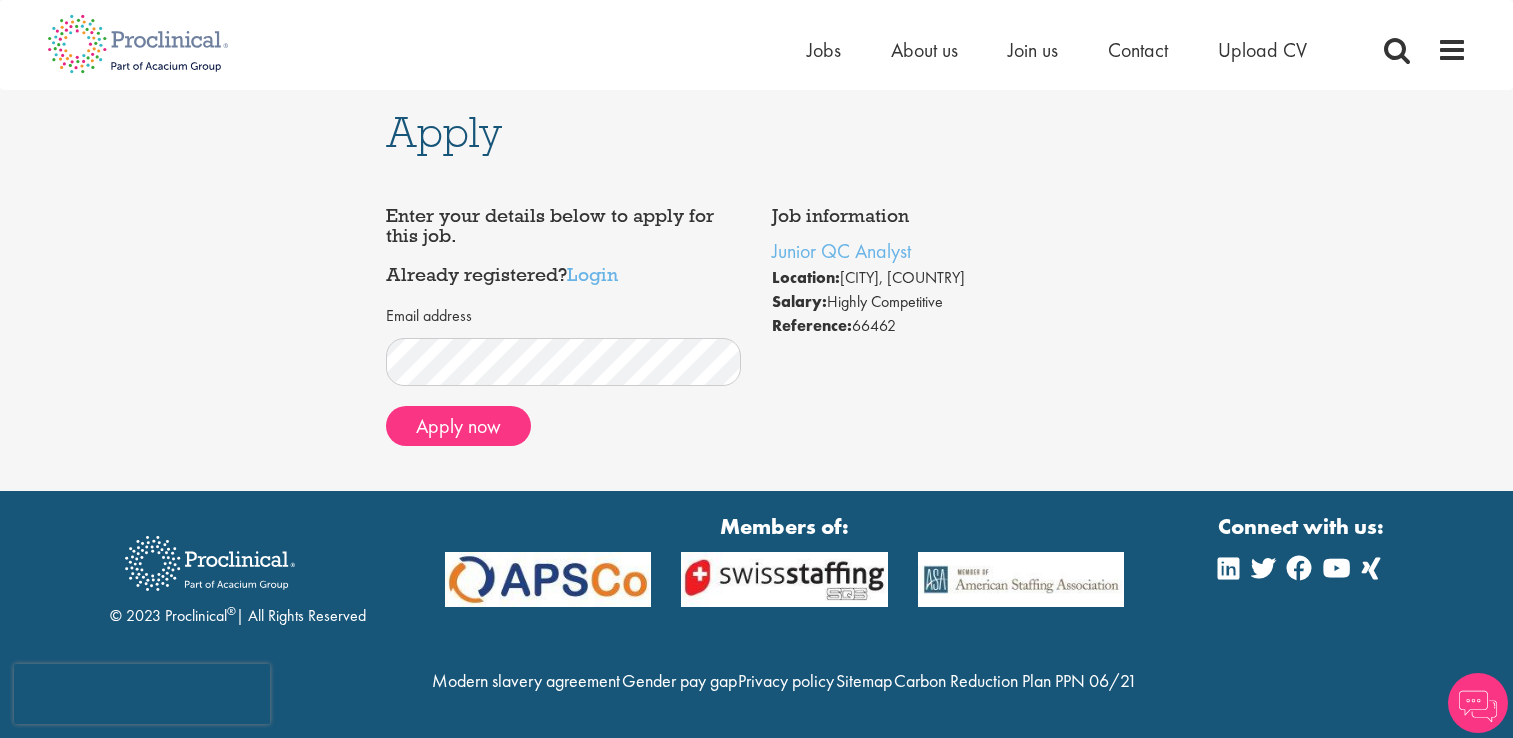 scroll, scrollTop: 0, scrollLeft: 0, axis: both 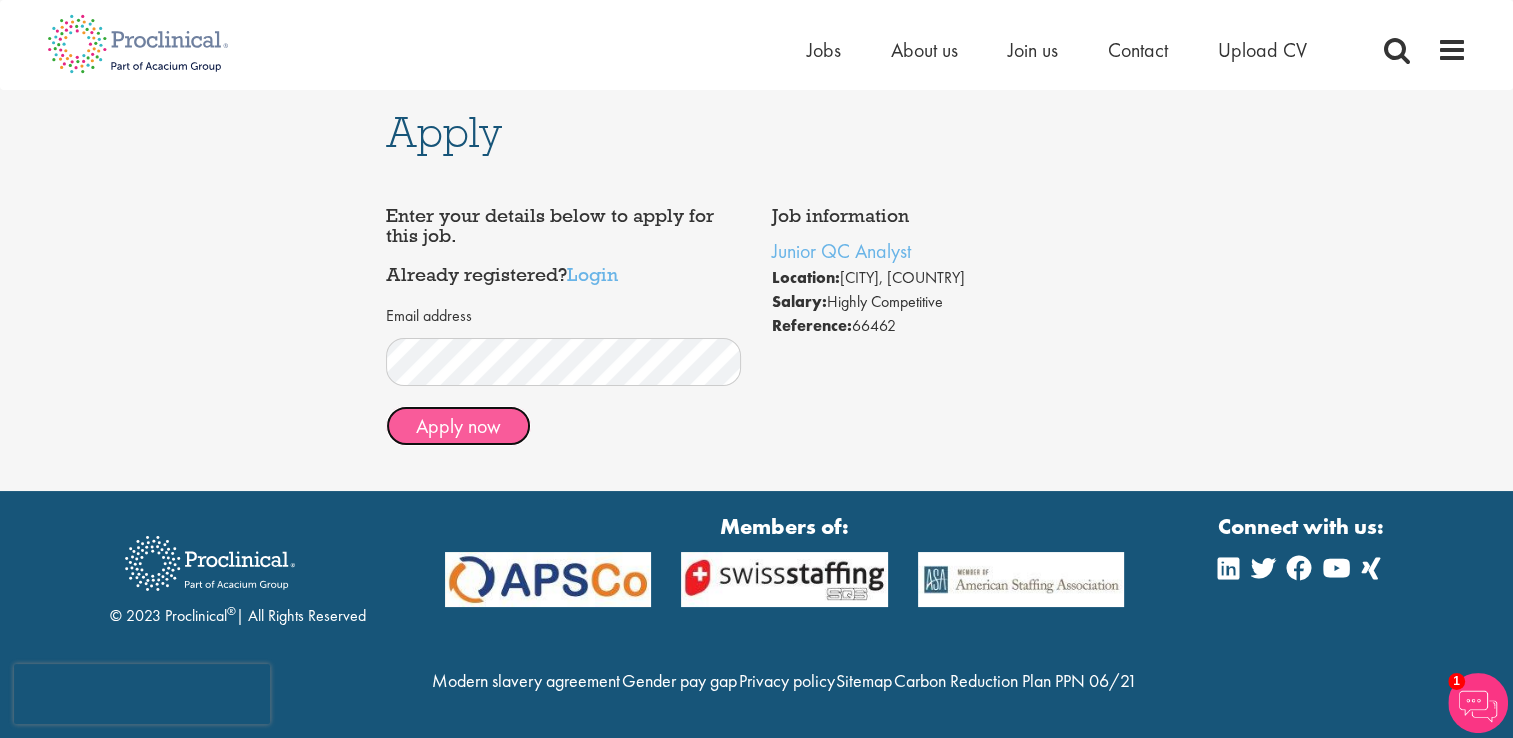 click on "Apply now" at bounding box center (458, 426) 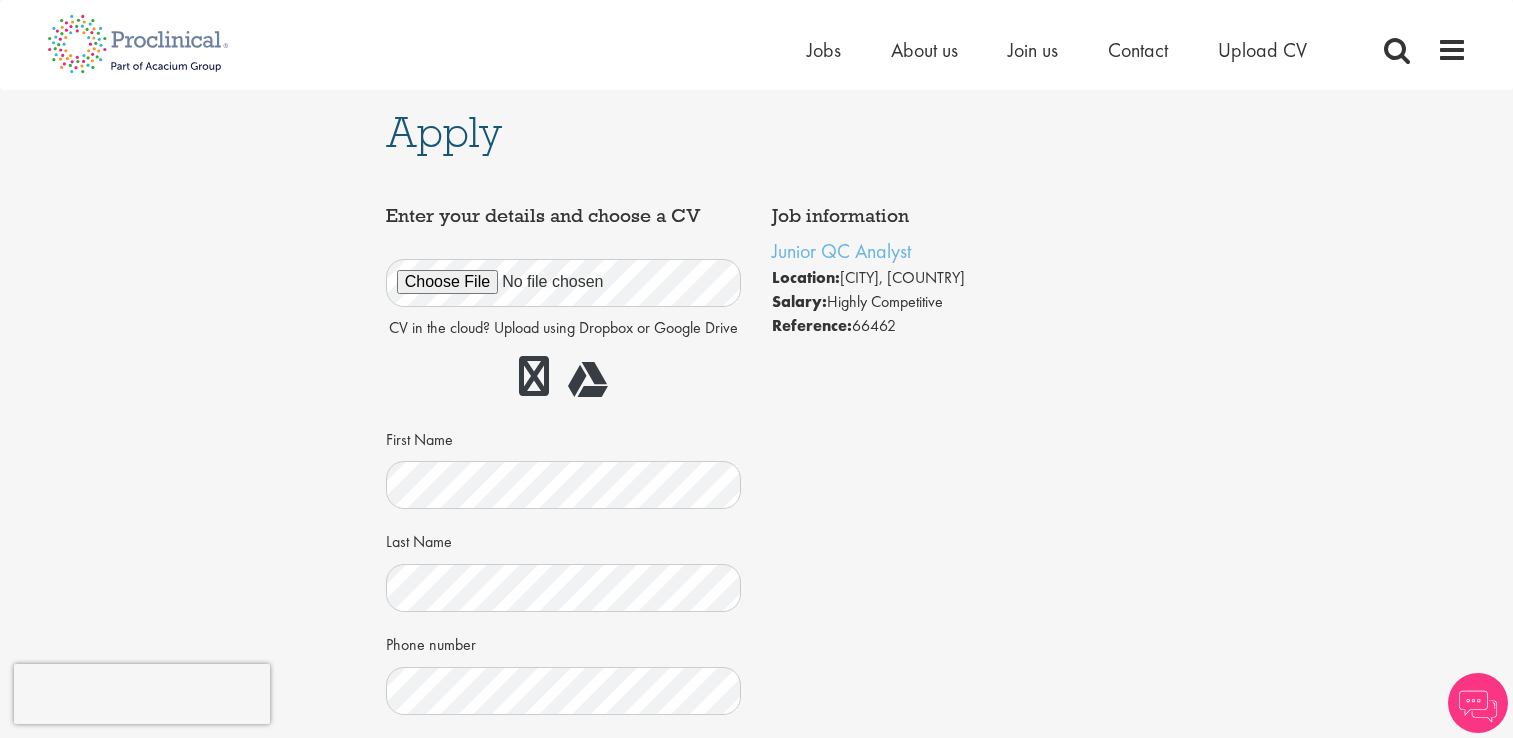 scroll, scrollTop: 0, scrollLeft: 0, axis: both 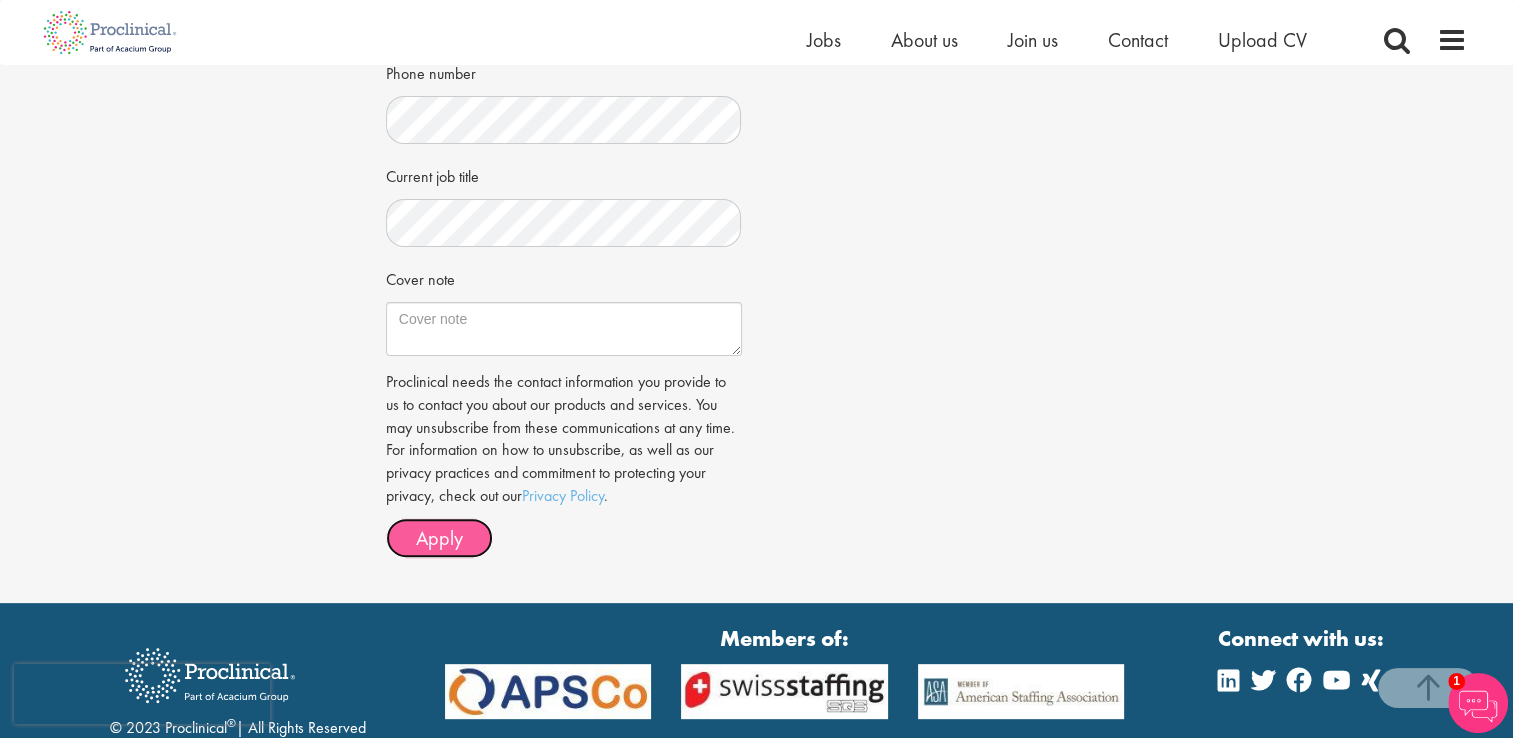 click on "Apply" at bounding box center [439, 538] 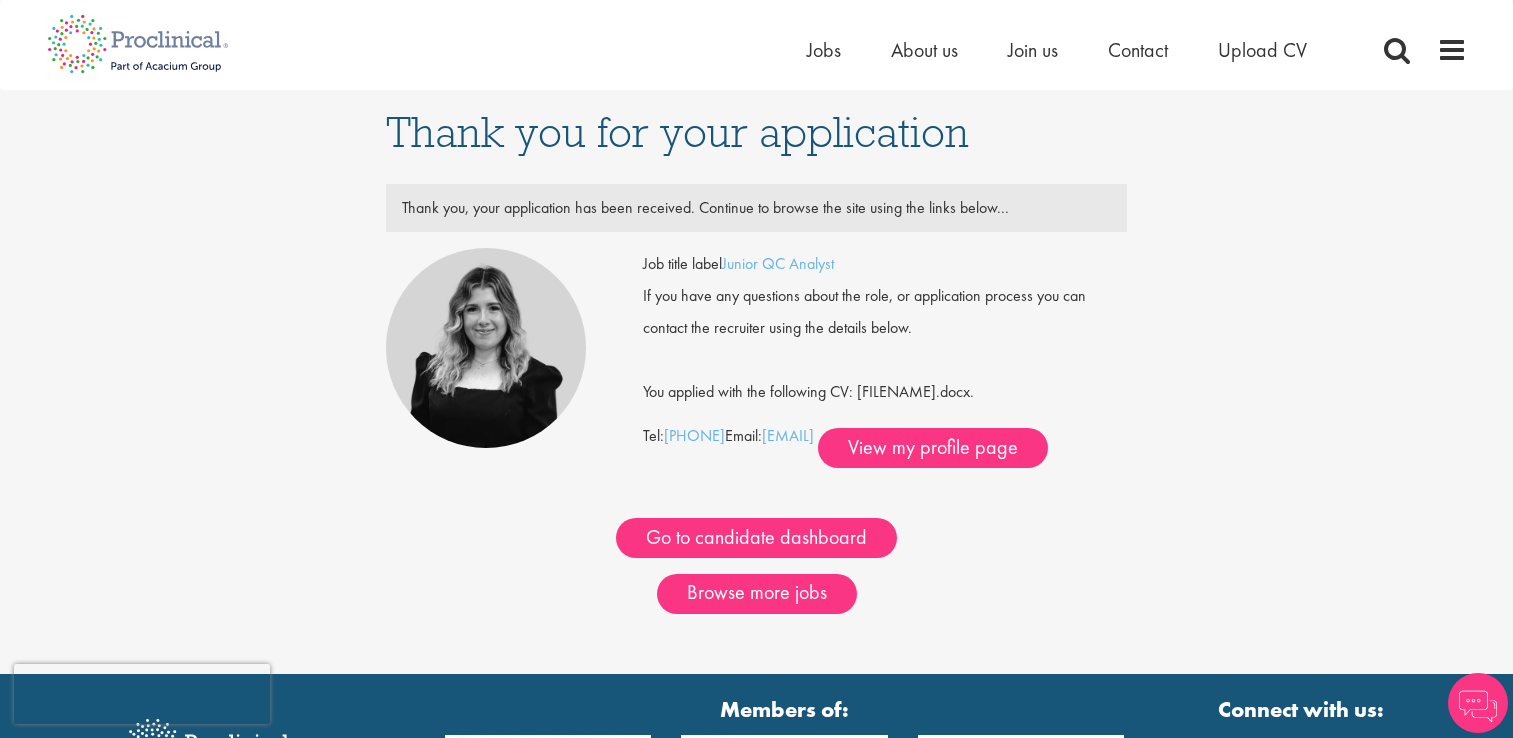 scroll, scrollTop: 0, scrollLeft: 0, axis: both 